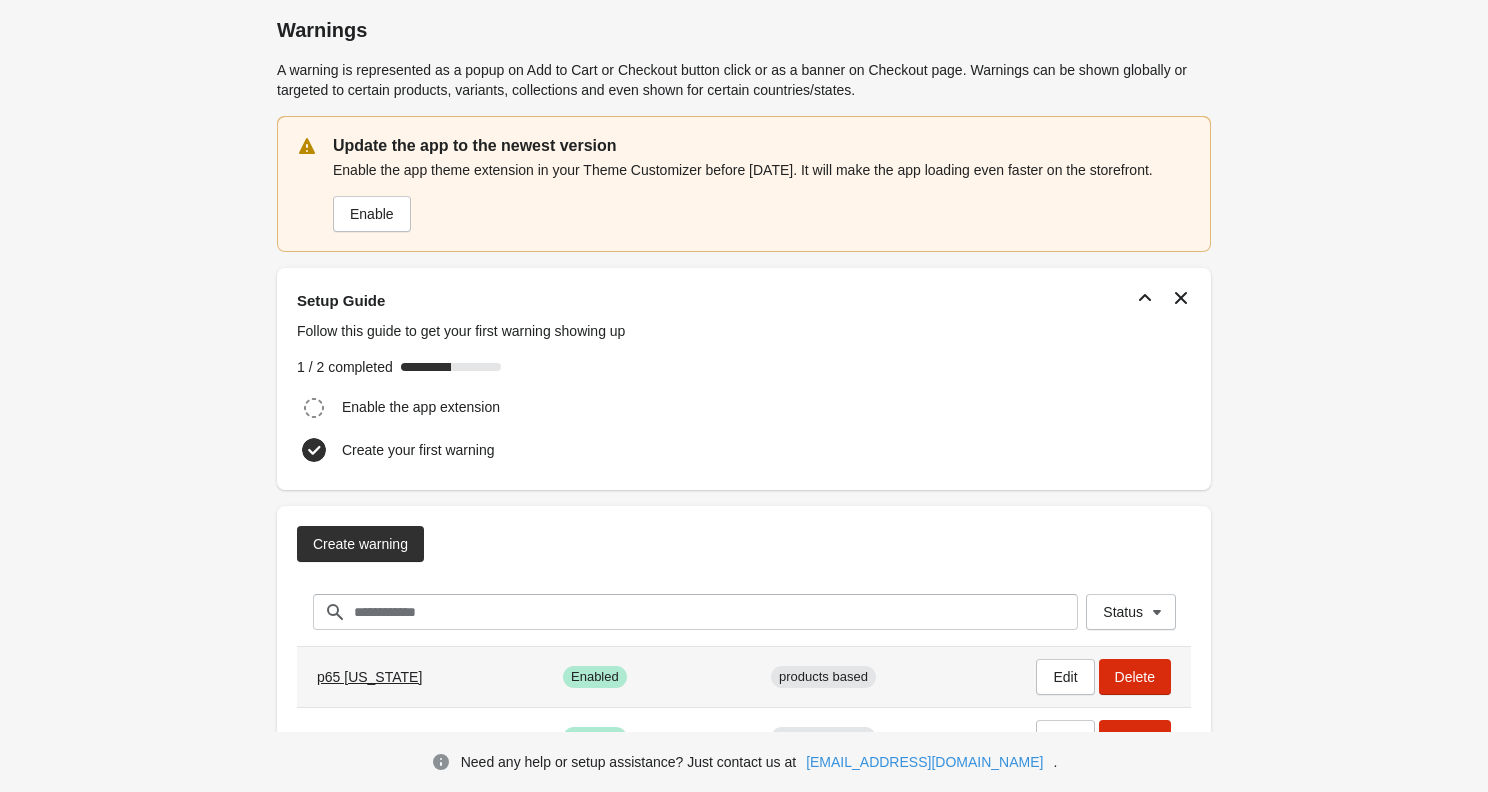 scroll, scrollTop: 242, scrollLeft: 0, axis: vertical 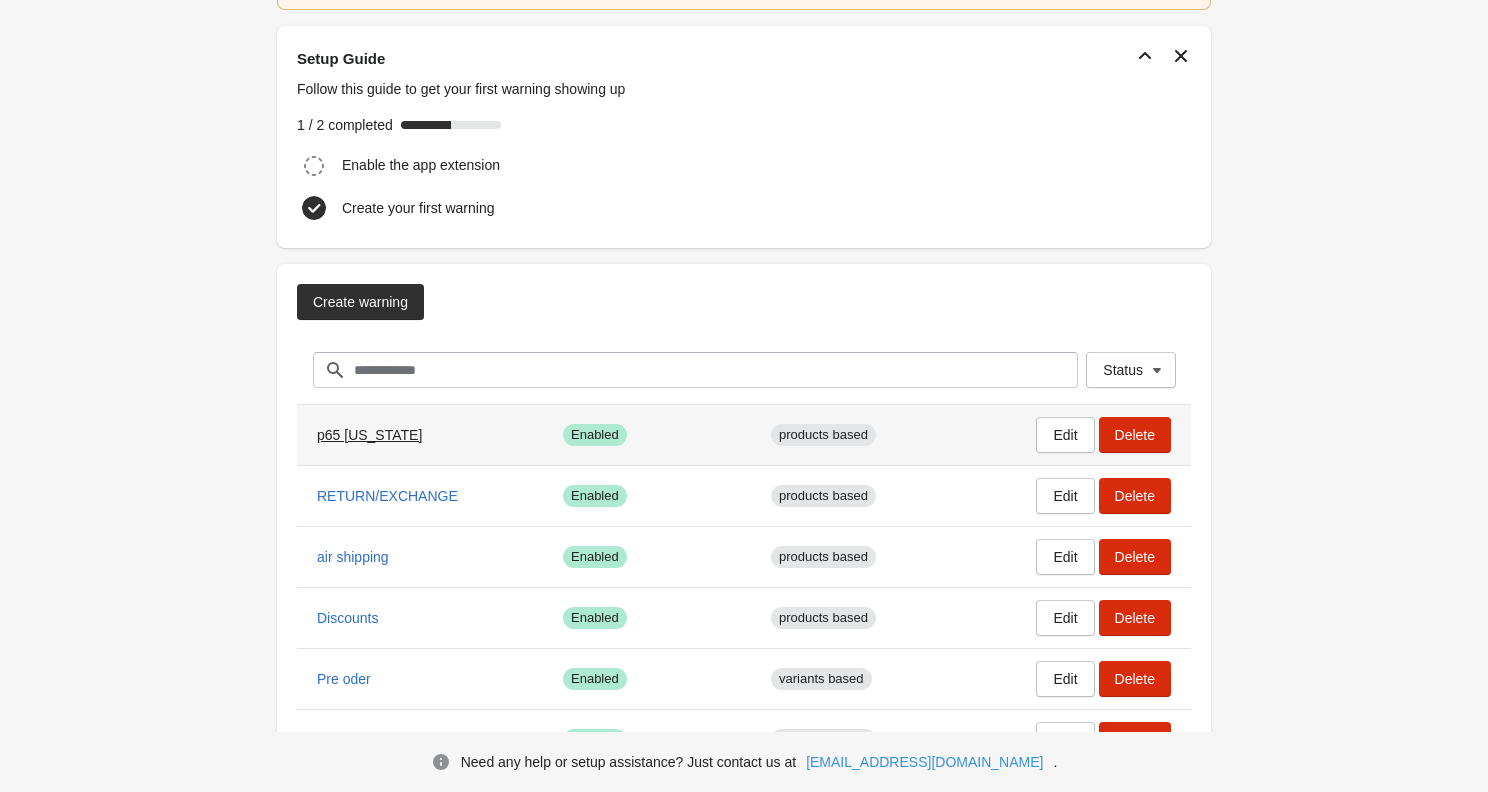 click on "p65 [US_STATE]" at bounding box center (369, 435) 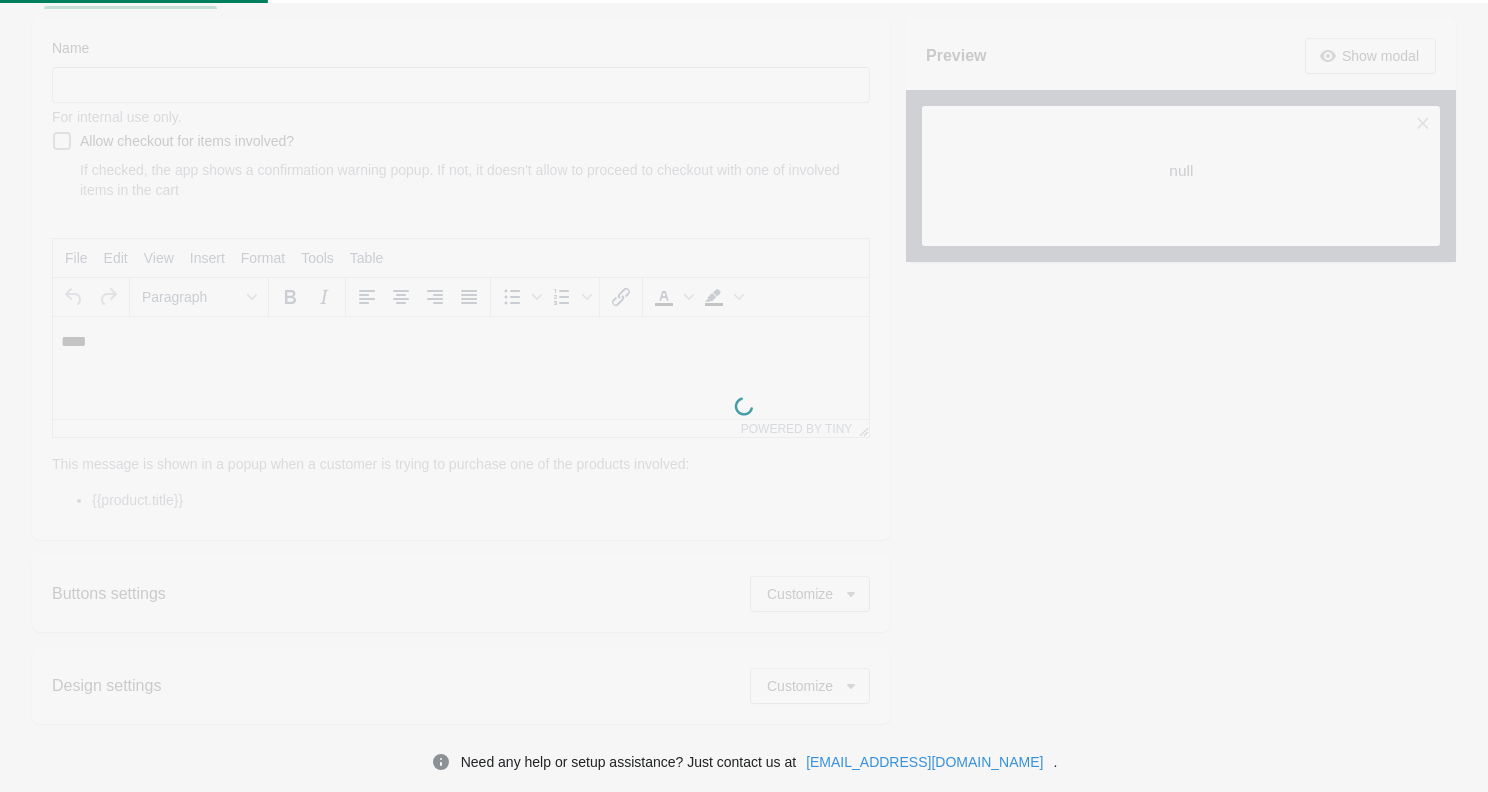 scroll, scrollTop: 0, scrollLeft: 0, axis: both 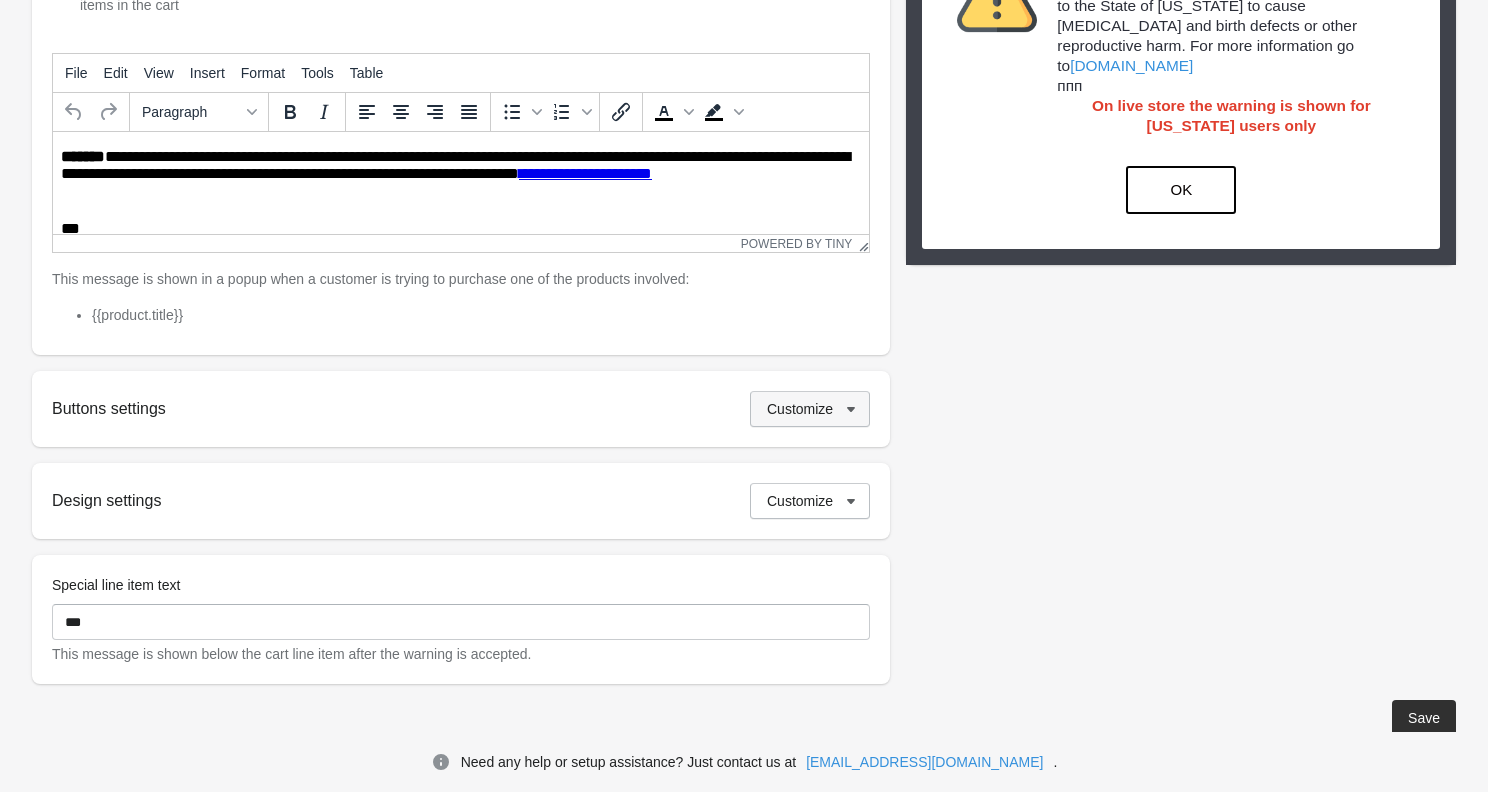 click 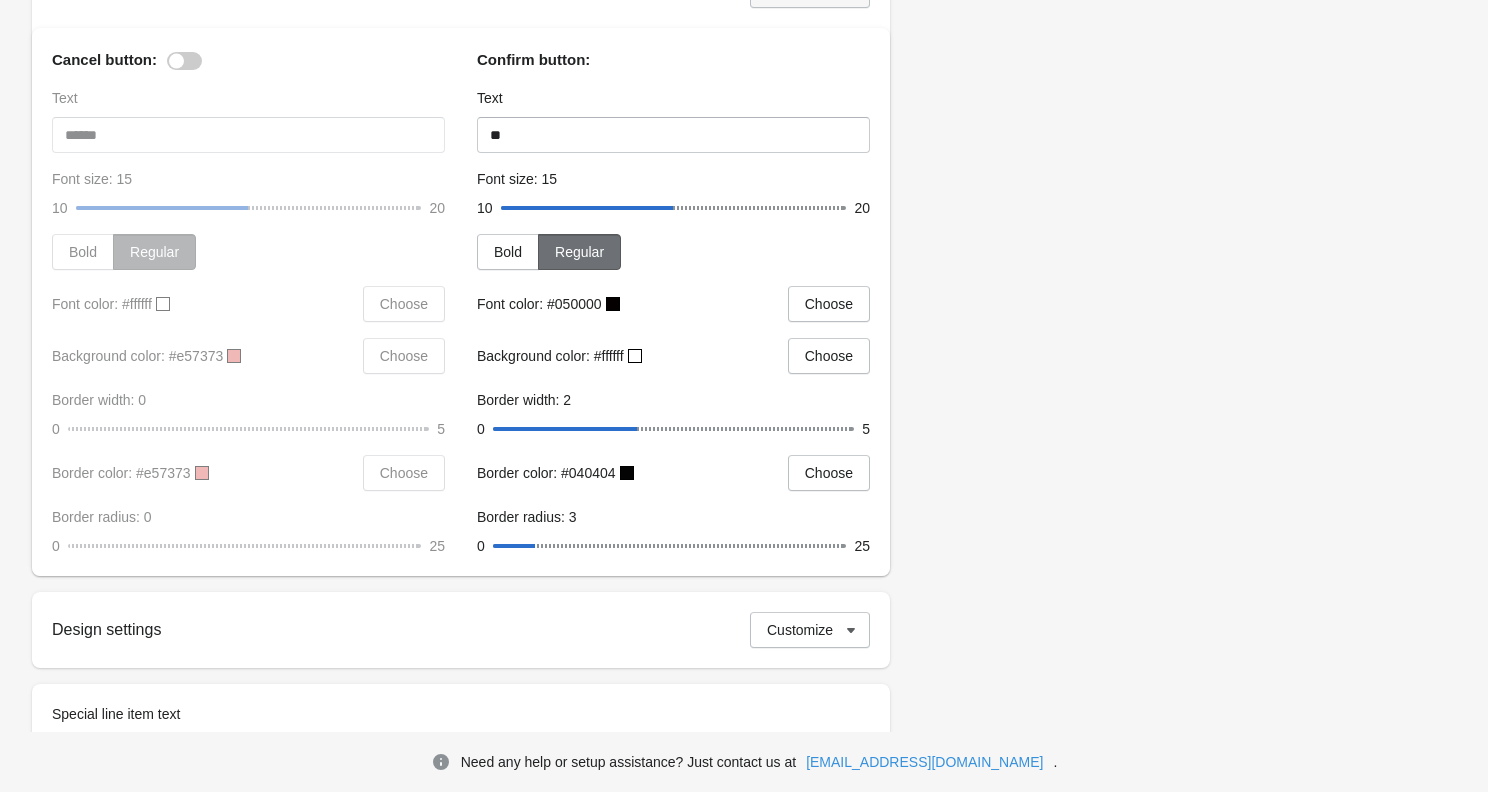 scroll, scrollTop: 1005, scrollLeft: 0, axis: vertical 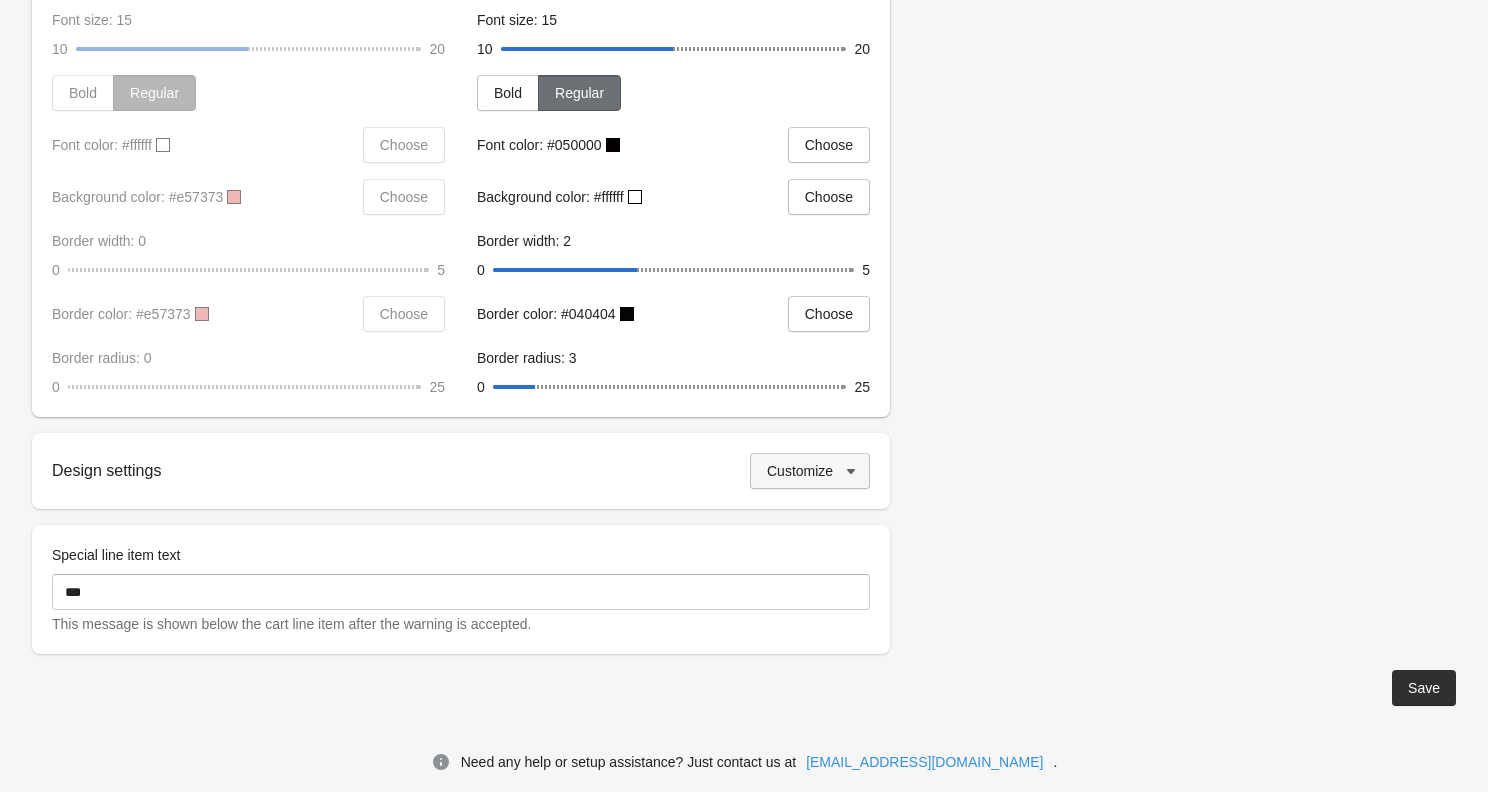 click on "Customize" at bounding box center [800, 471] 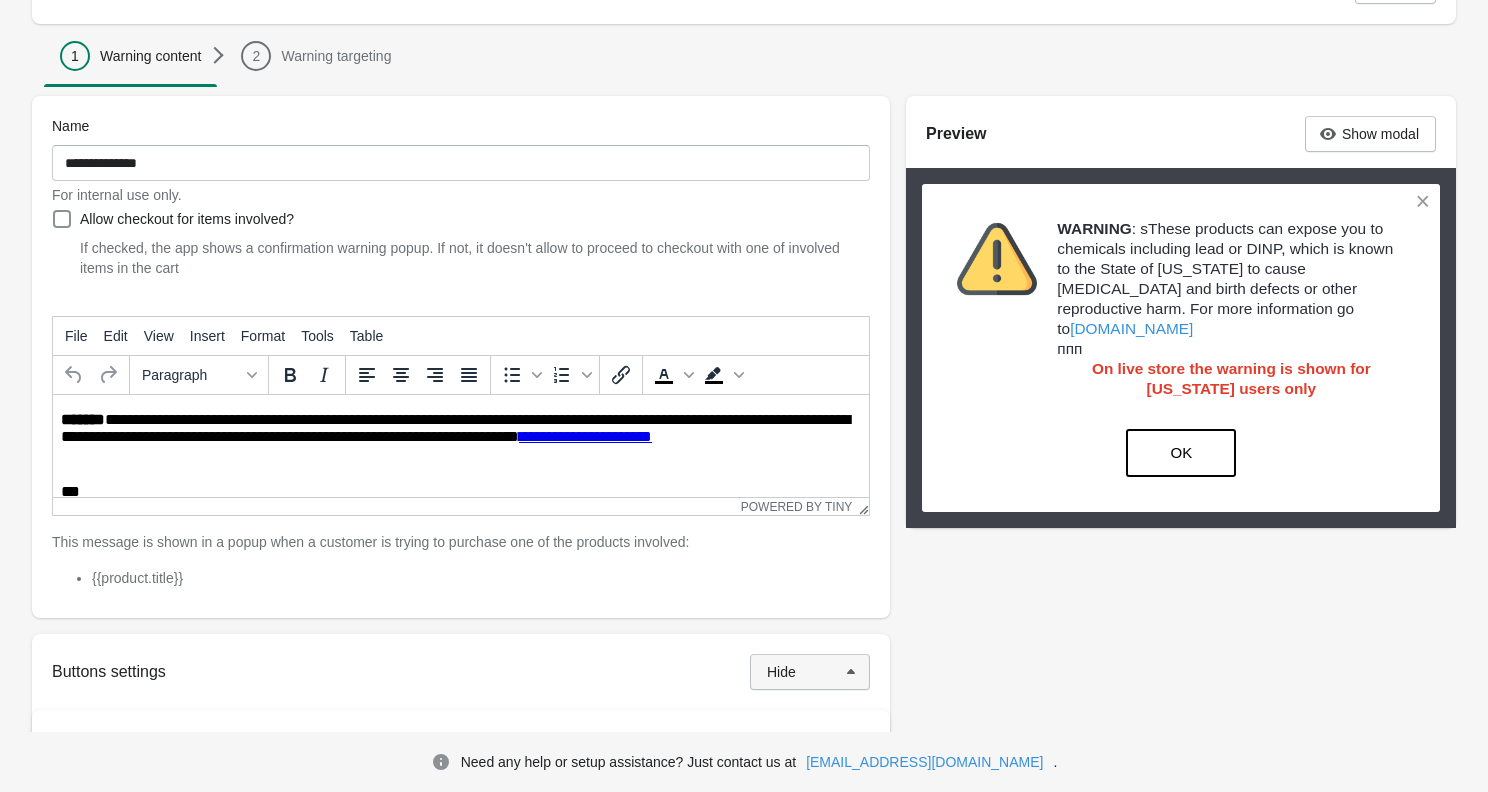 scroll, scrollTop: 109, scrollLeft: 0, axis: vertical 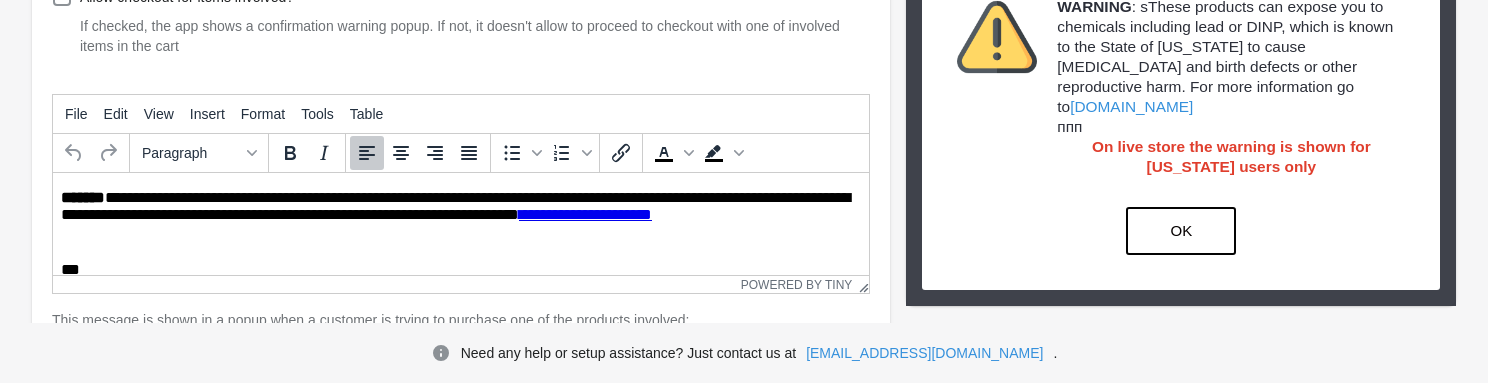 click on "WARNING : sThese products can expose you to chemicals including lead or DINP, which is known to the State of California to cause cancer and birth defects or other reproductive harm. For more information go to   www.P65Warnings.ca.gov" at bounding box center (1231, 57) 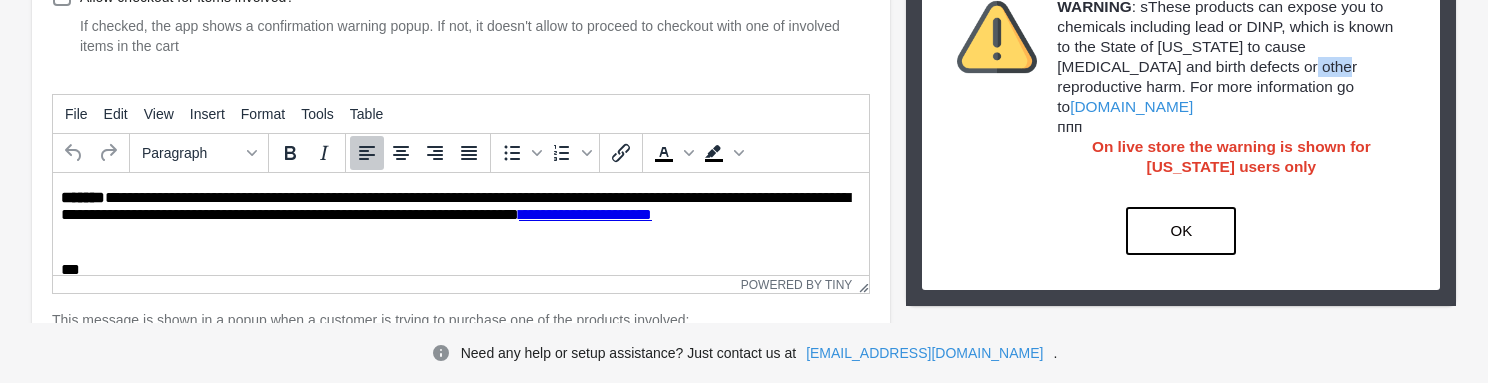 drag, startPoint x: 1214, startPoint y: 69, endPoint x: 1254, endPoint y: 69, distance: 40 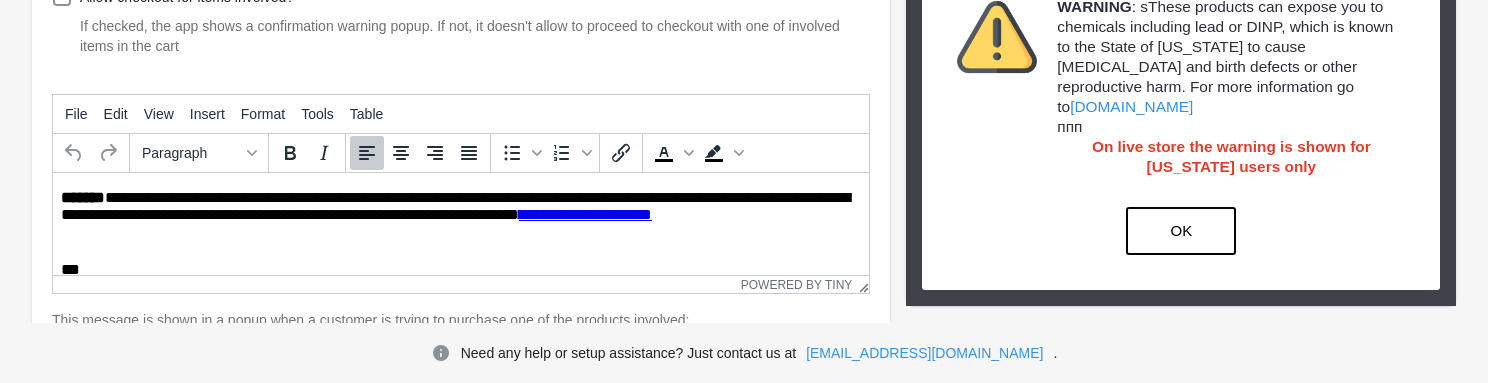 click on "WARNING : sThese products can expose you to chemicals including lead or DINP, which is known to the State of California to cause cancer and birth defects or other reproductive harm. For more information go to   www.P65Warnings.ca.gov" at bounding box center (1231, 57) 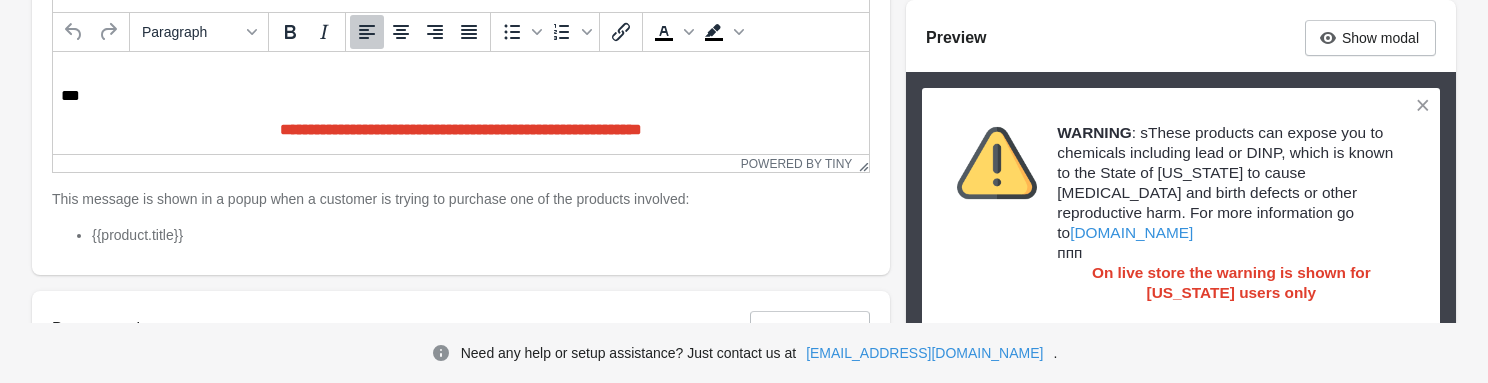 scroll, scrollTop: 505, scrollLeft: 0, axis: vertical 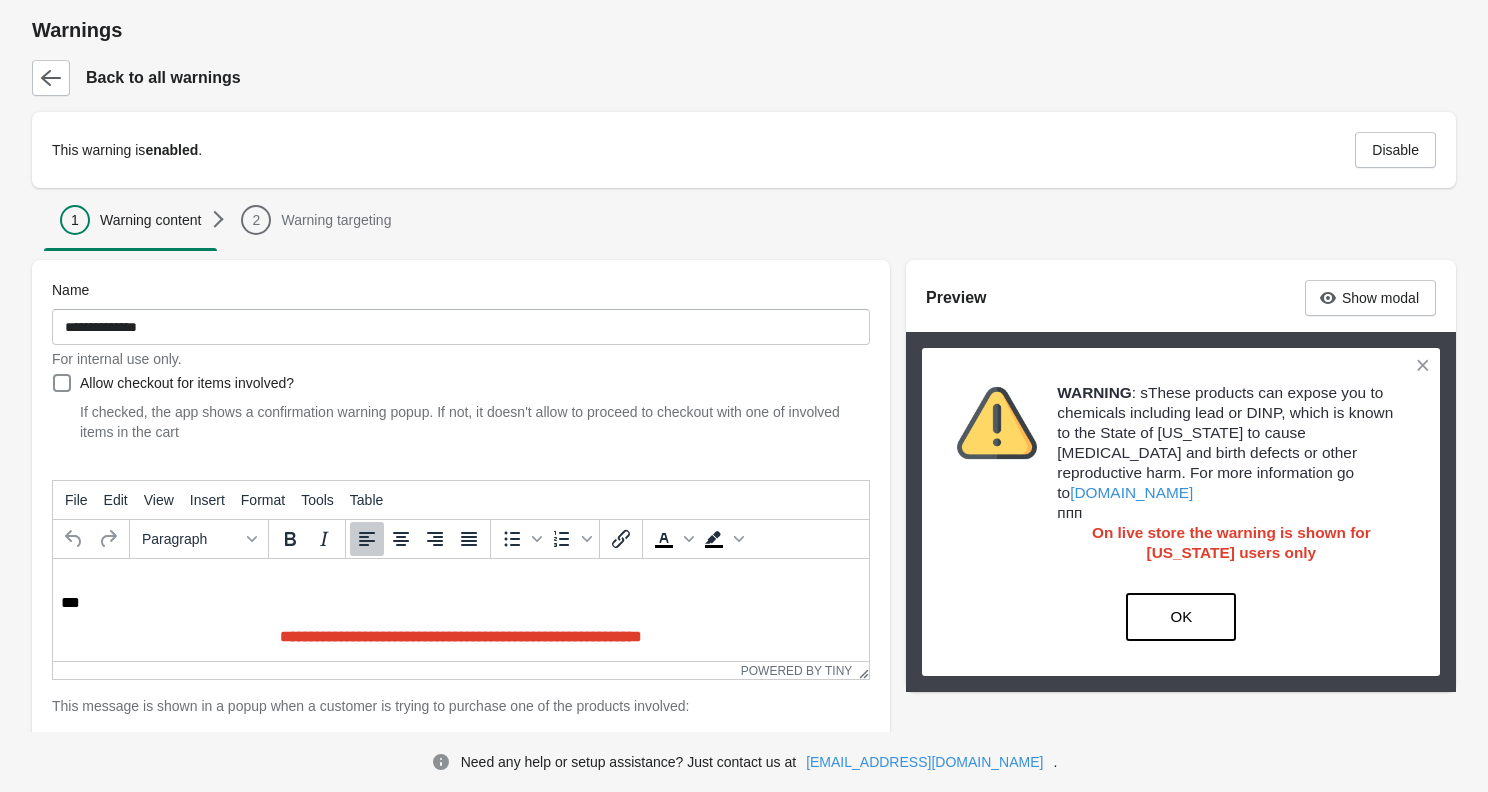 click on "**********" at bounding box center (461, 583) 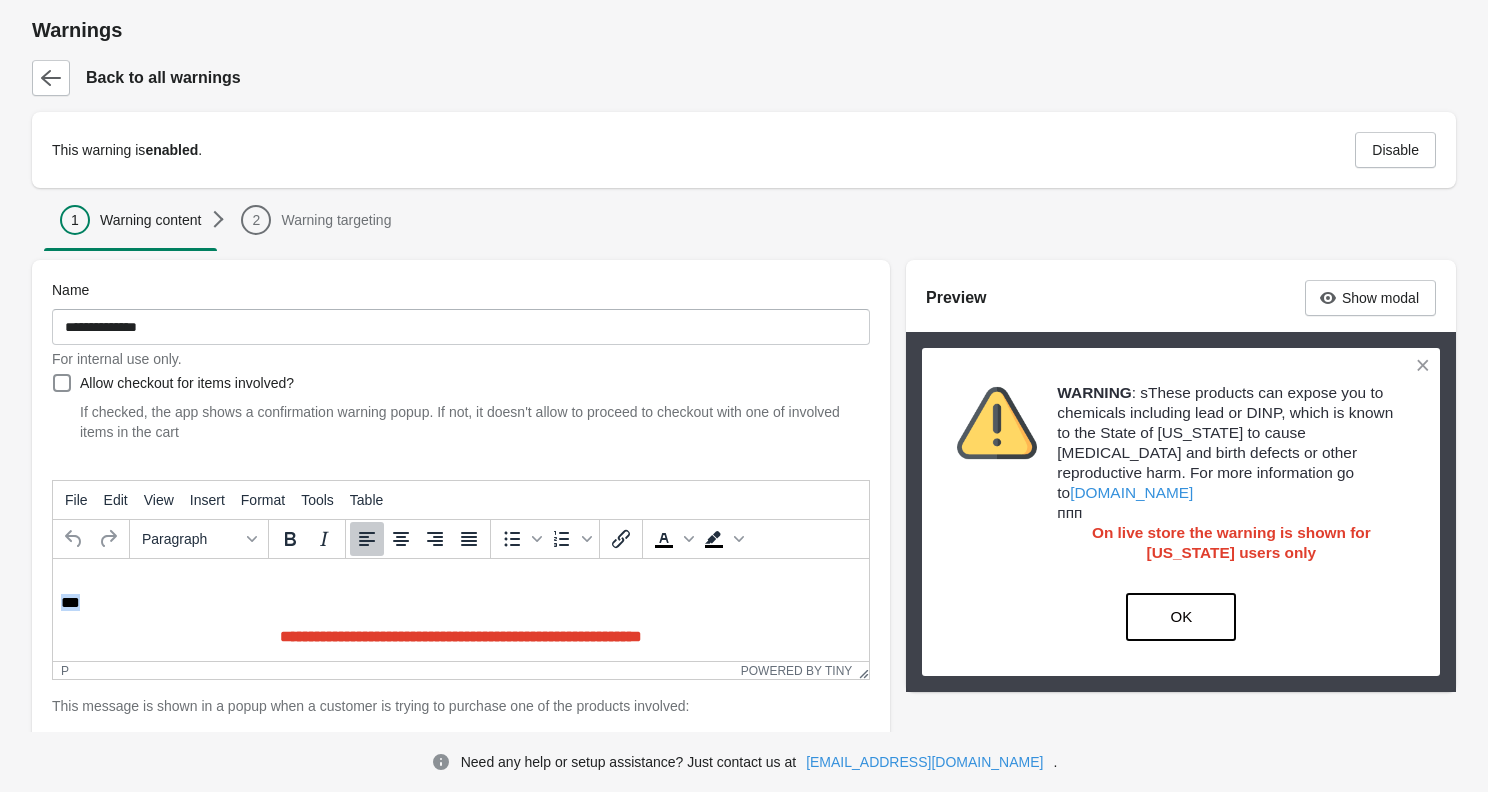 copy on "**********" 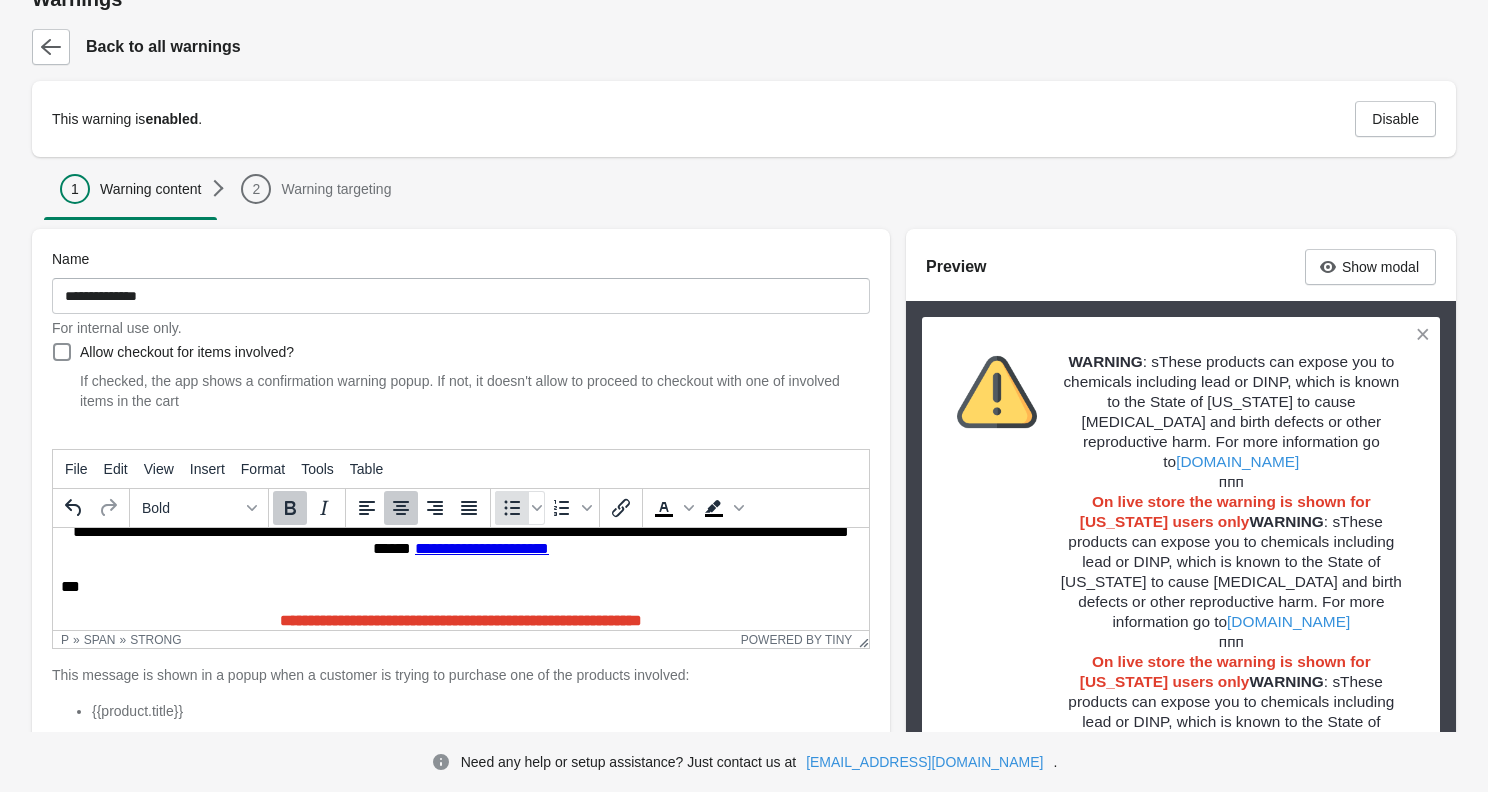 scroll, scrollTop: 50, scrollLeft: 0, axis: vertical 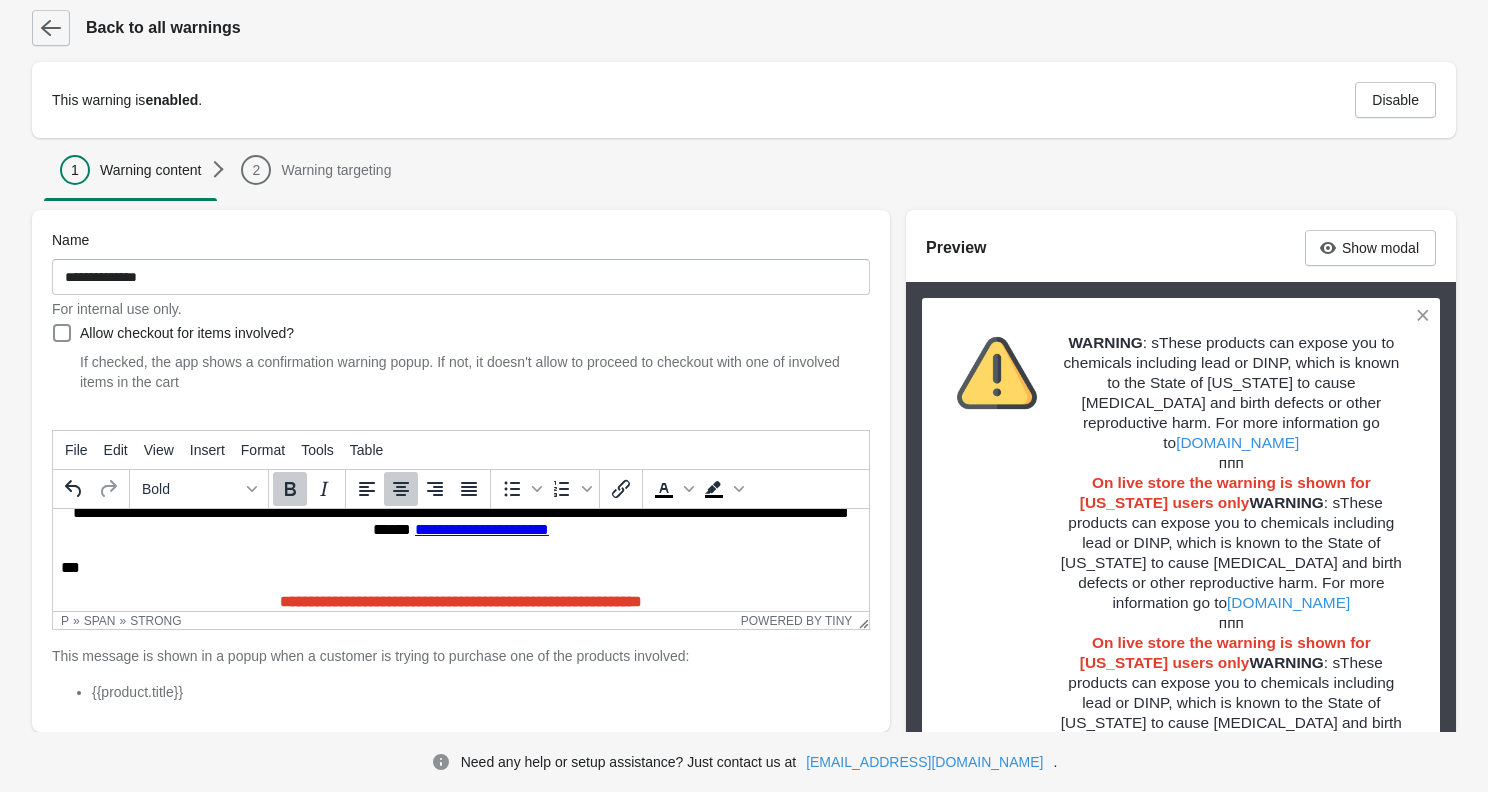 click 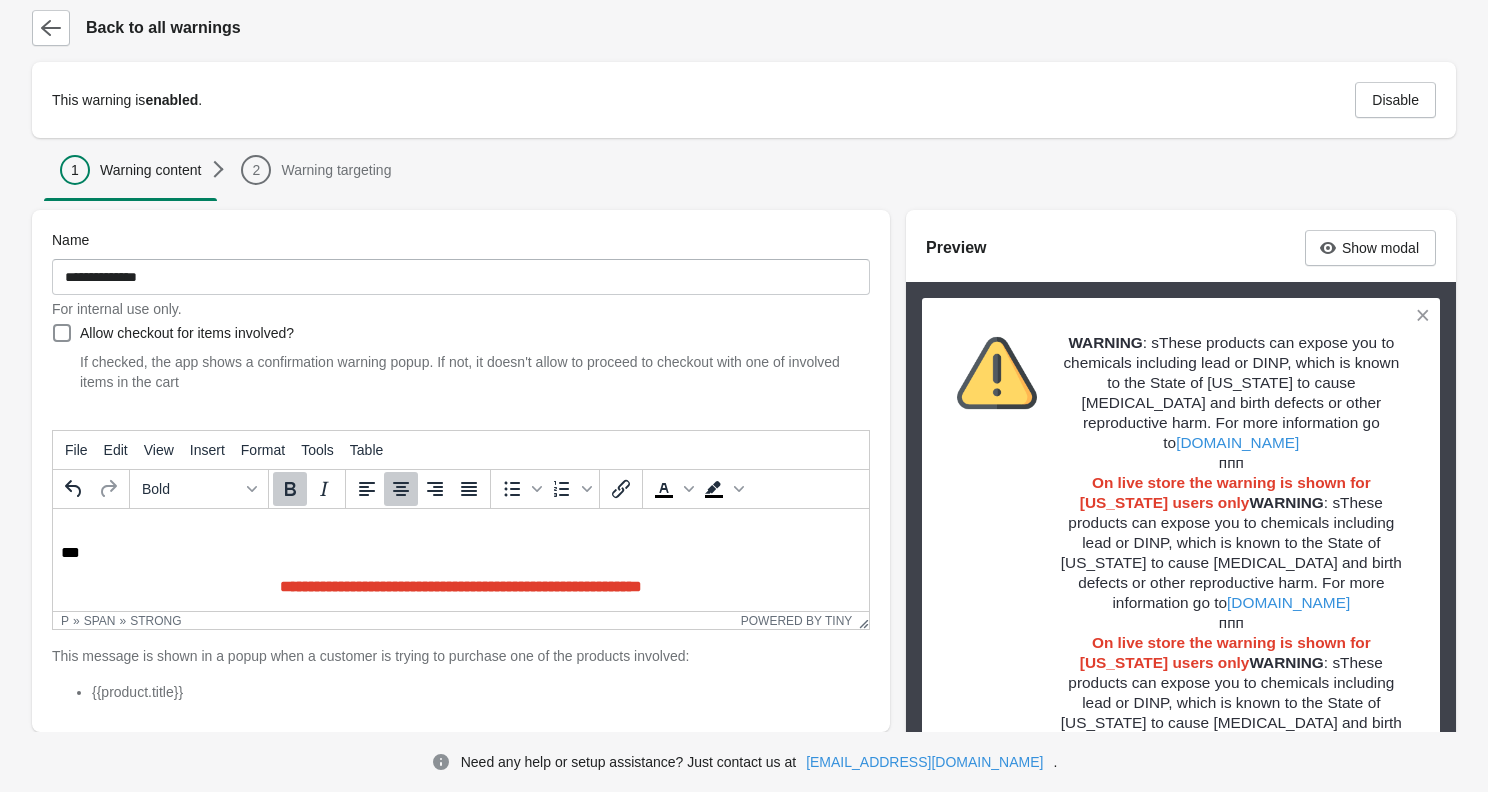 scroll, scrollTop: 54, scrollLeft: 0, axis: vertical 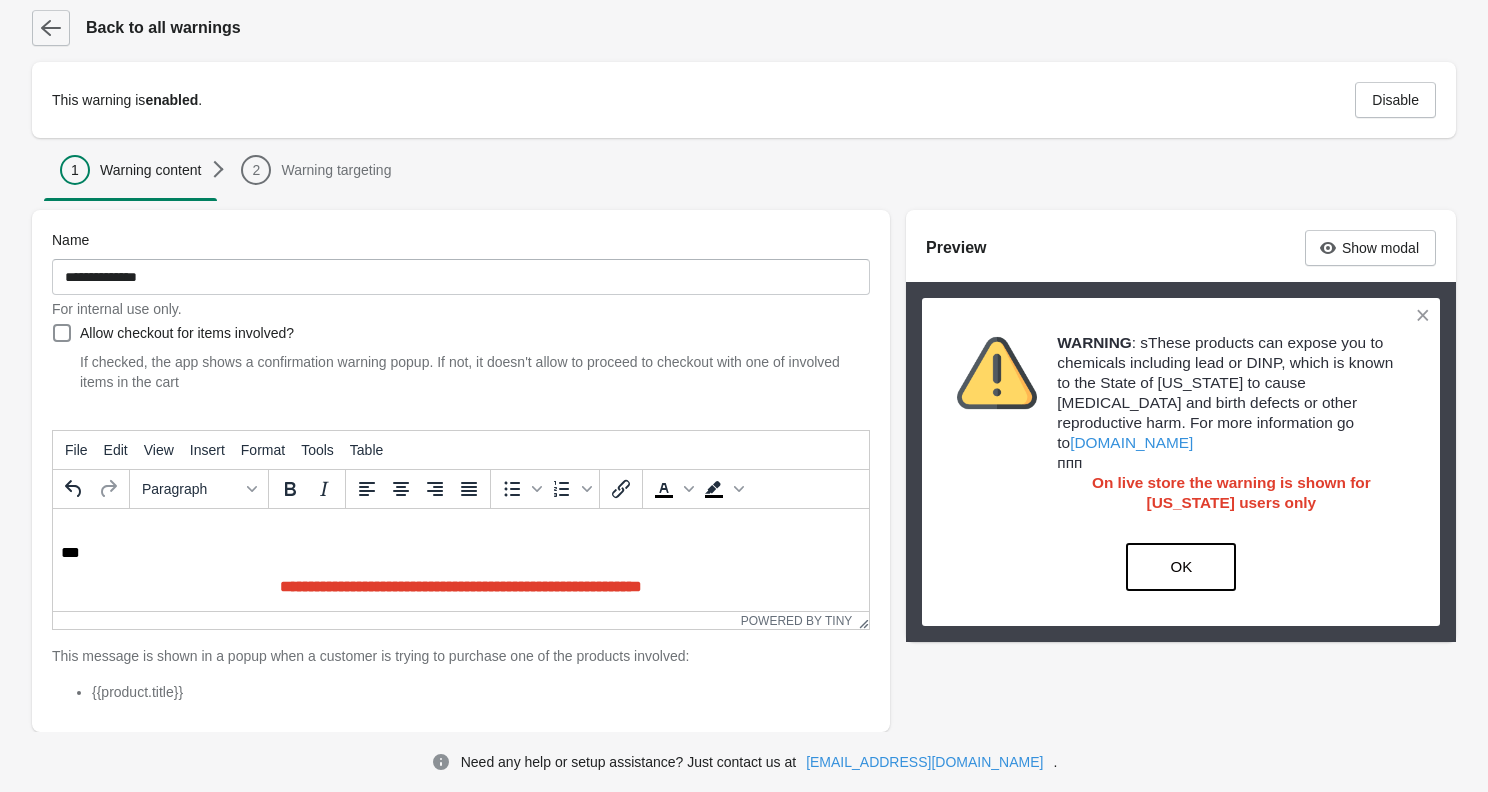 click at bounding box center [51, 28] 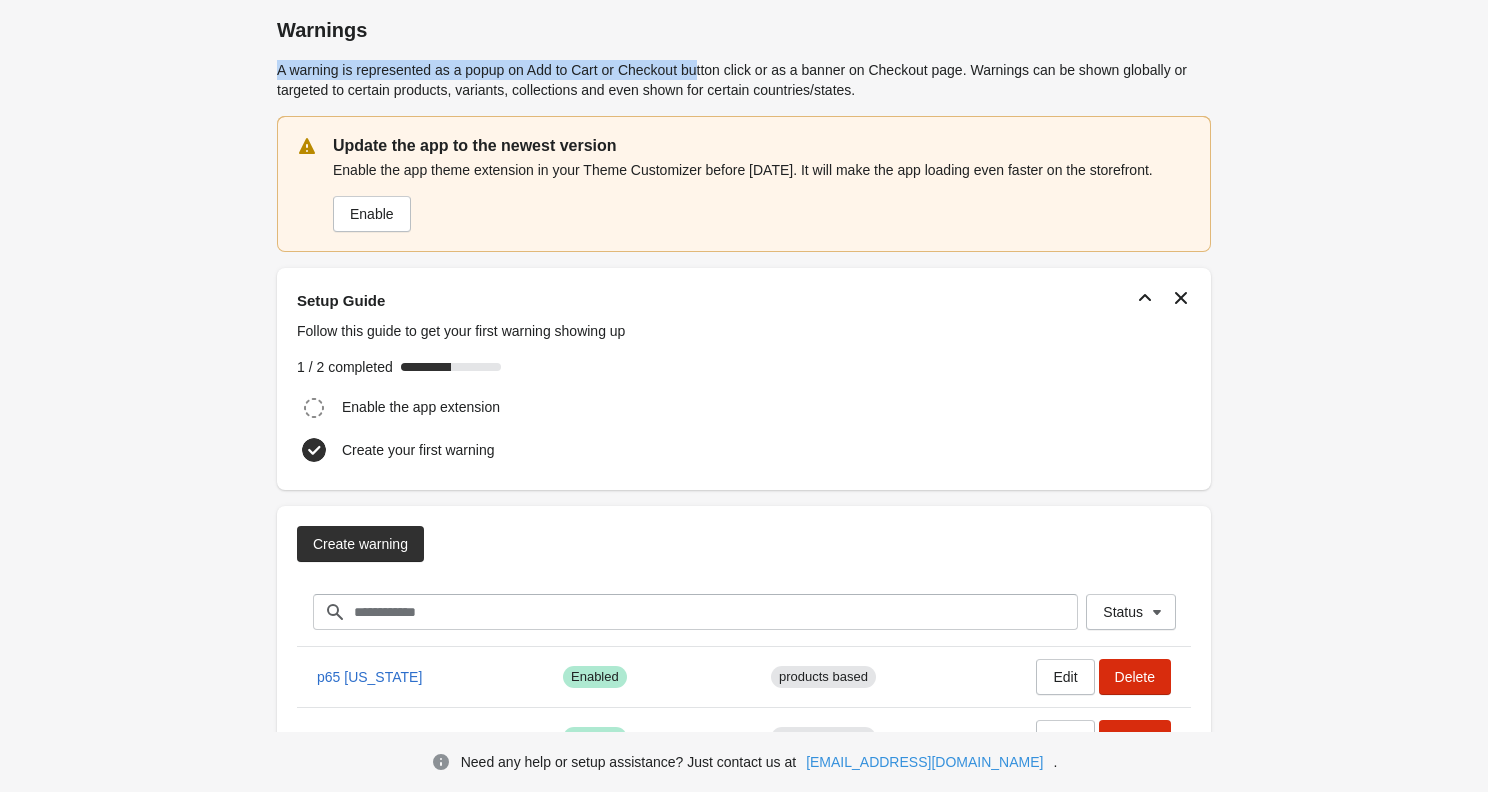 drag, startPoint x: 272, startPoint y: 70, endPoint x: 716, endPoint y: 80, distance: 444.1126 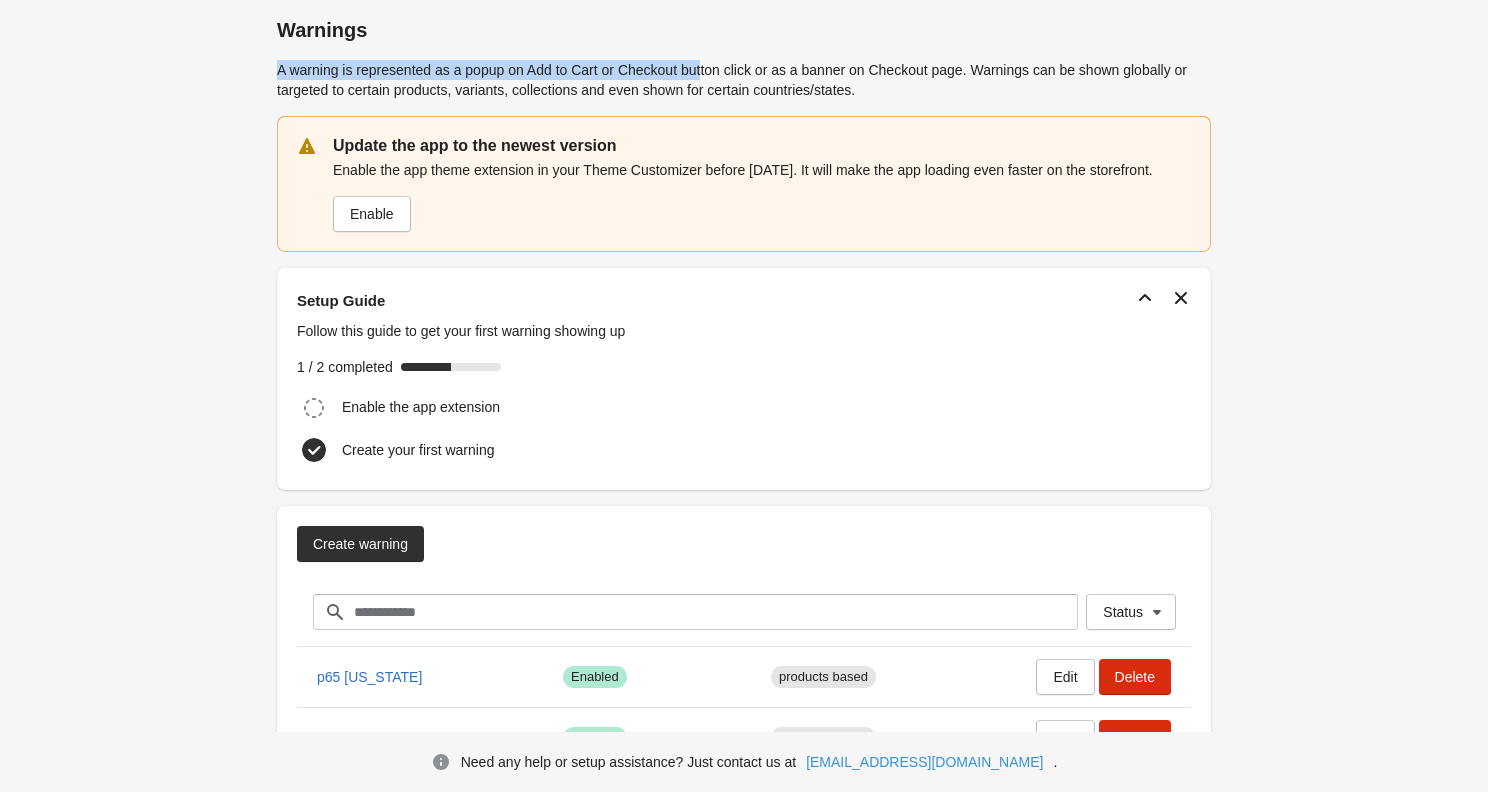 copy on "A warning is represented as a popup on Add to Cart or Checkout but" 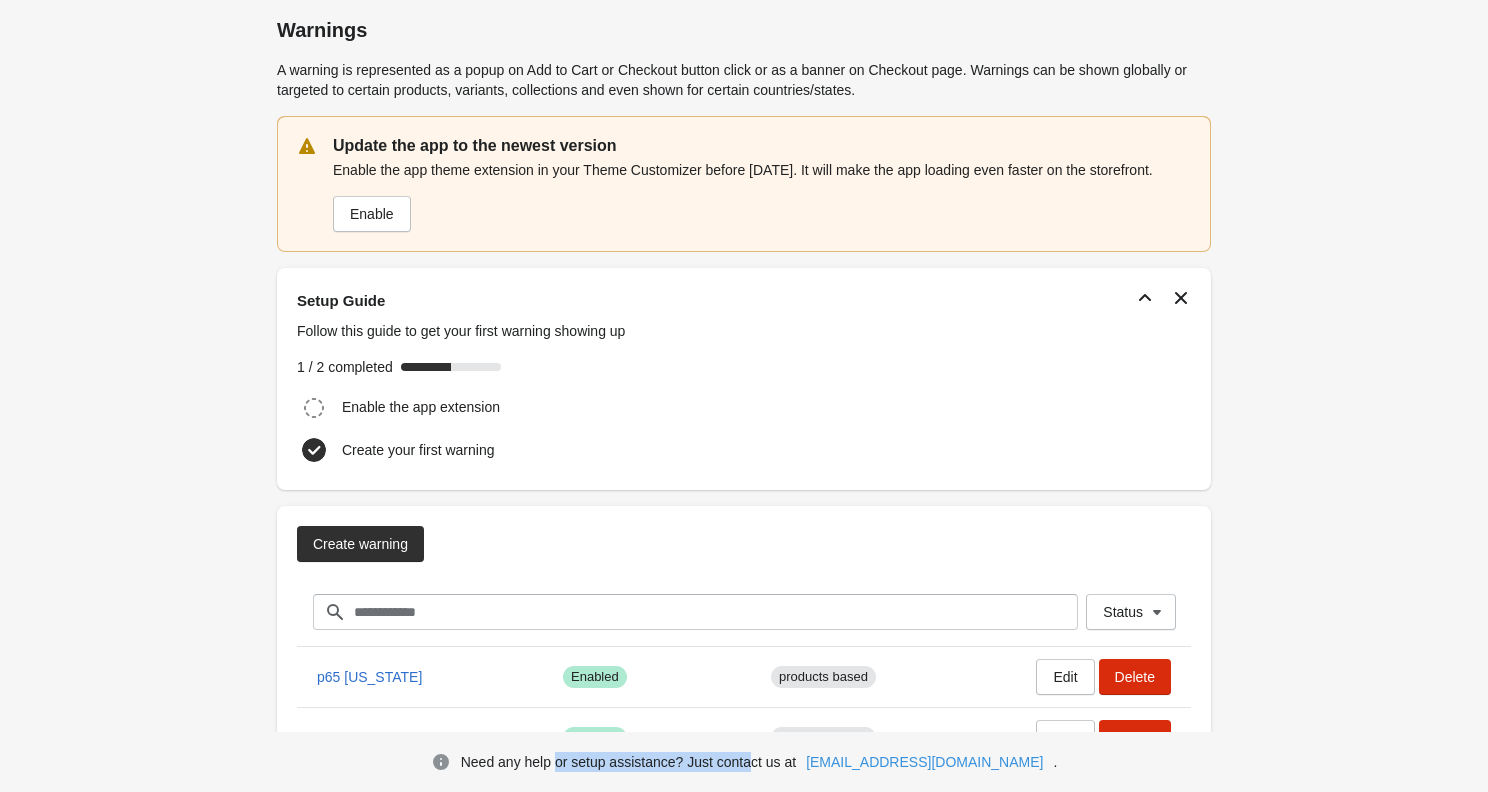 drag, startPoint x: 598, startPoint y: 767, endPoint x: 803, endPoint y: 766, distance: 205.00244 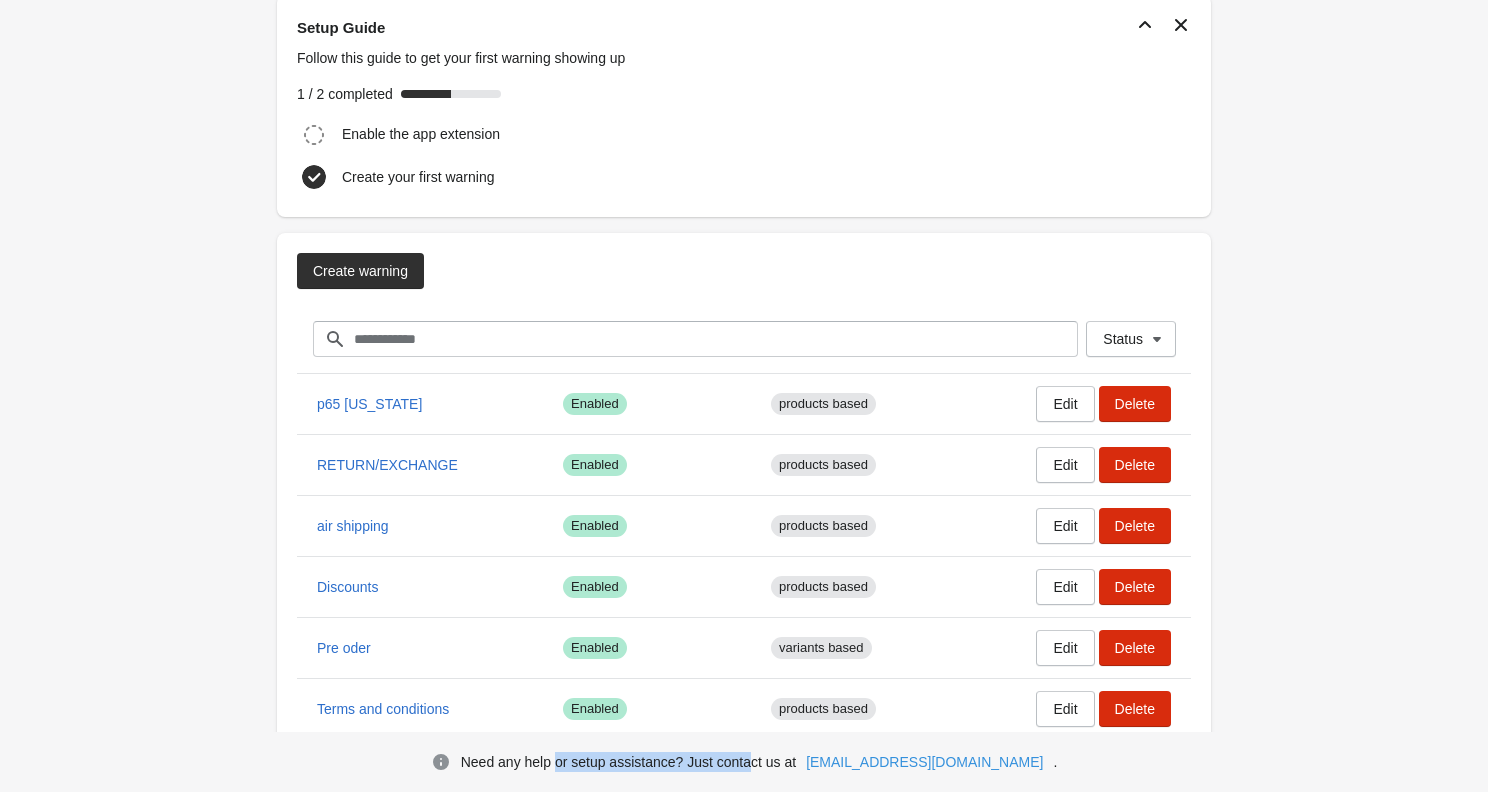 scroll, scrollTop: 256, scrollLeft: 0, axis: vertical 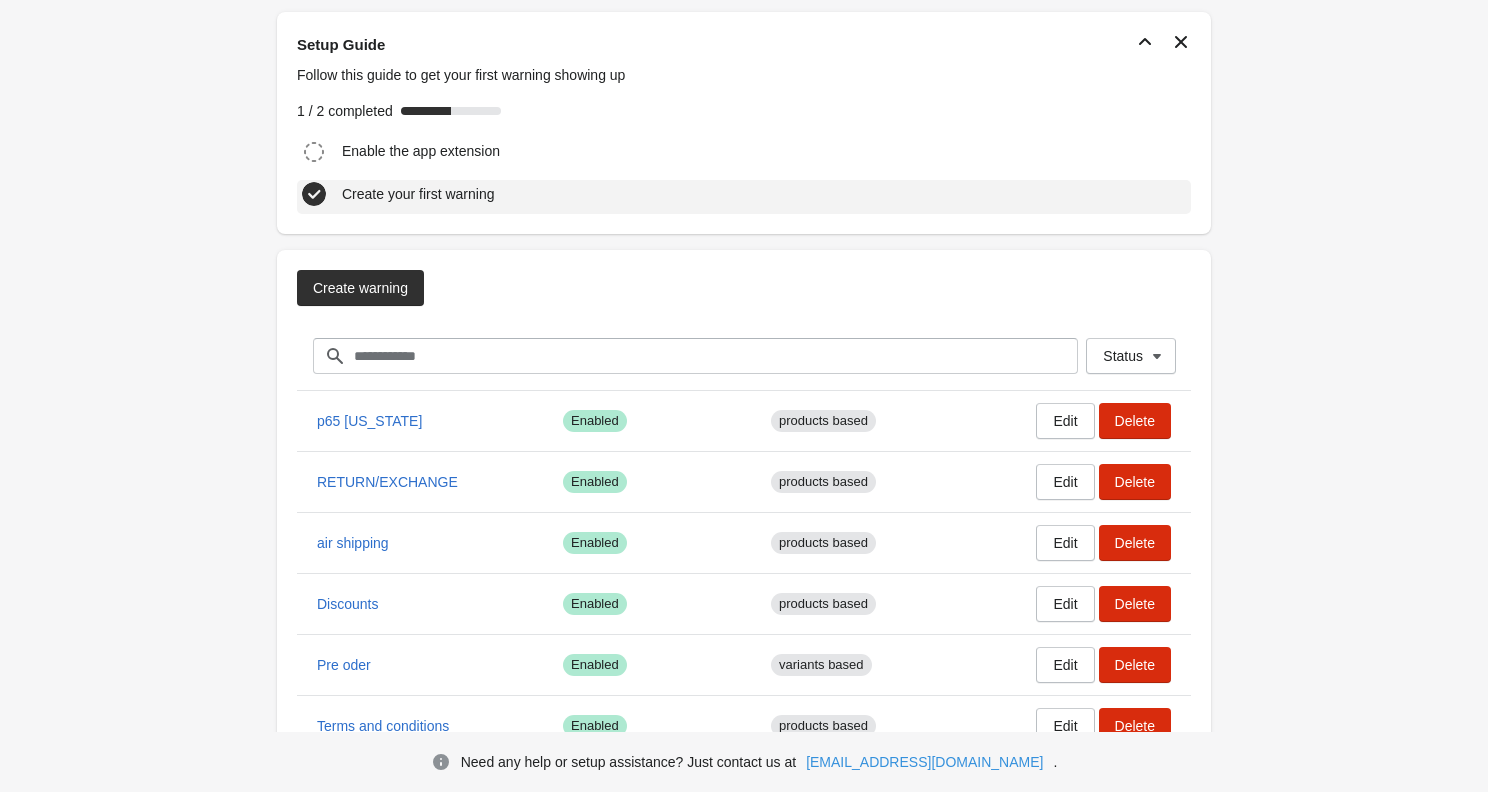 click on "Create your first warning" at bounding box center [418, 194] 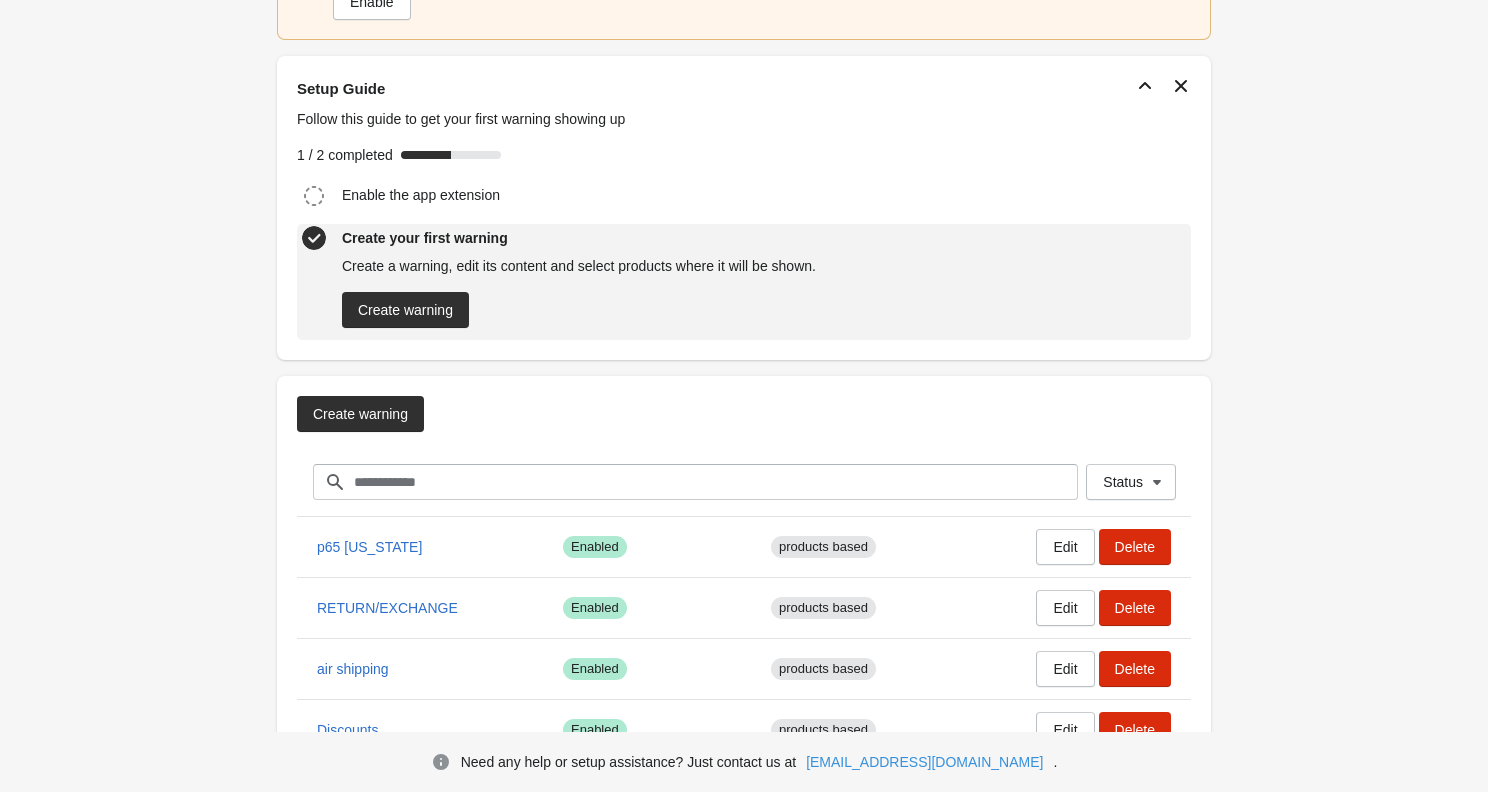 scroll, scrollTop: 205, scrollLeft: 0, axis: vertical 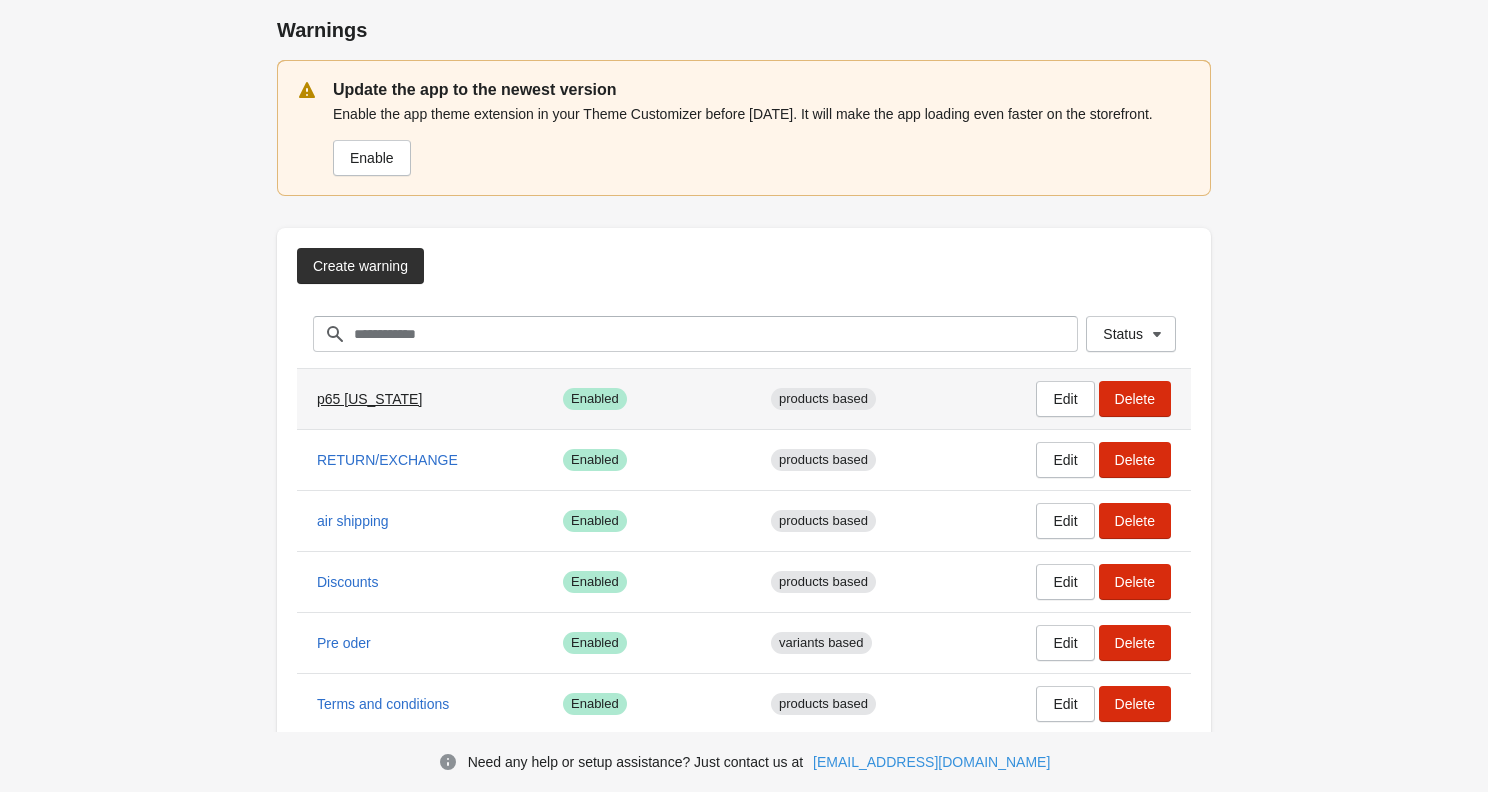 click on "p65 [US_STATE]" at bounding box center [369, 399] 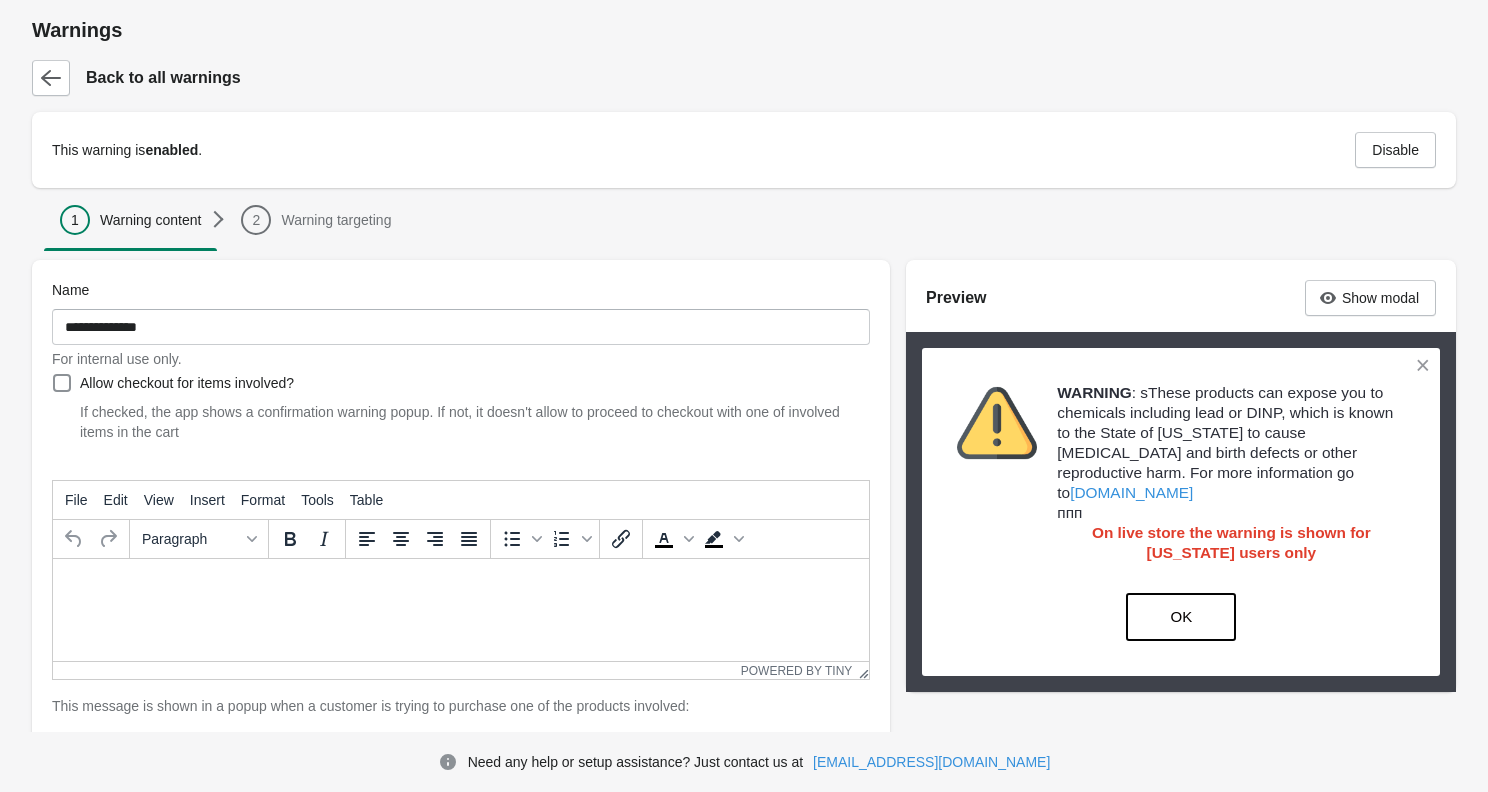 type on "**********" 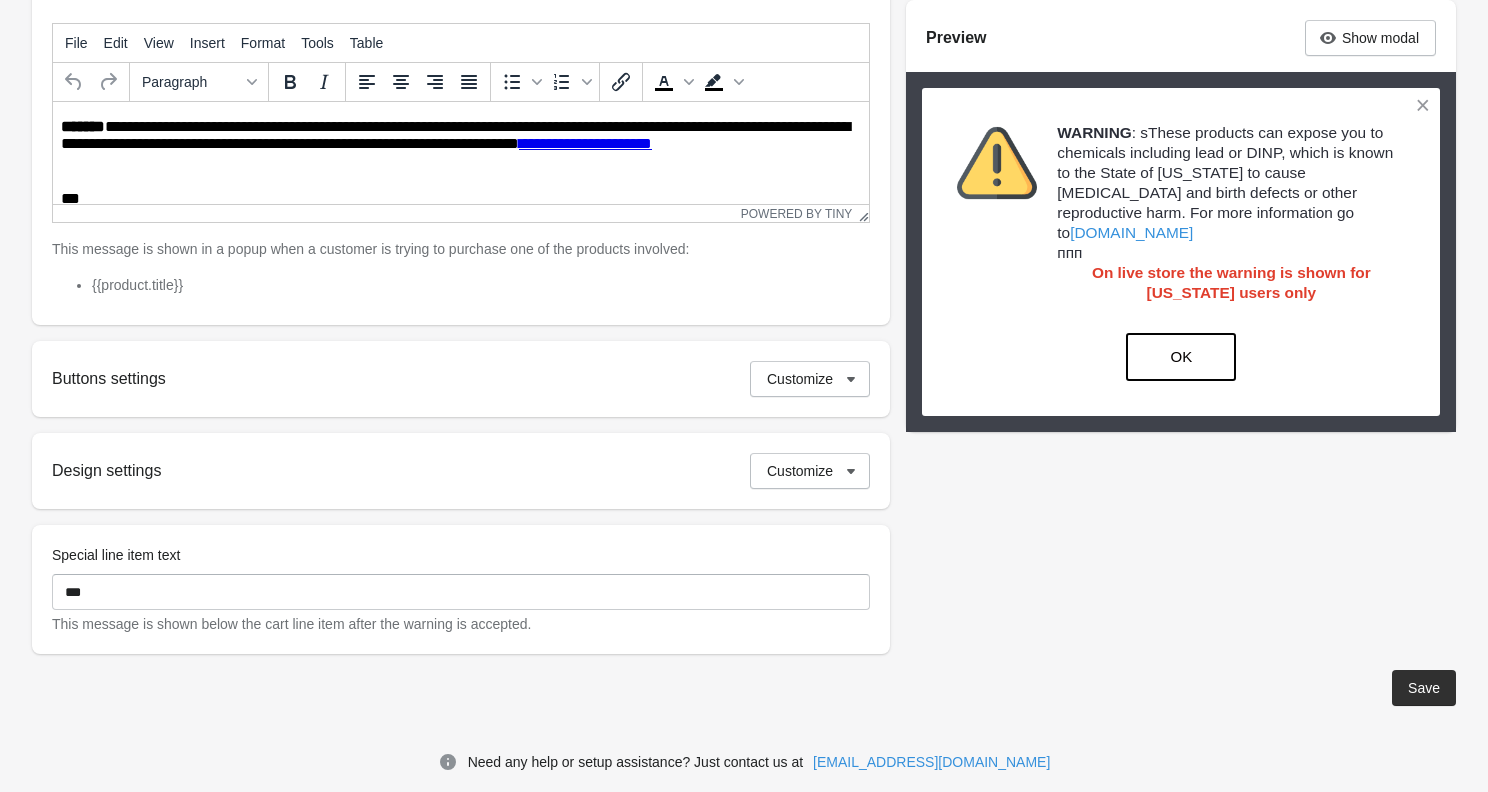 scroll, scrollTop: 435, scrollLeft: 0, axis: vertical 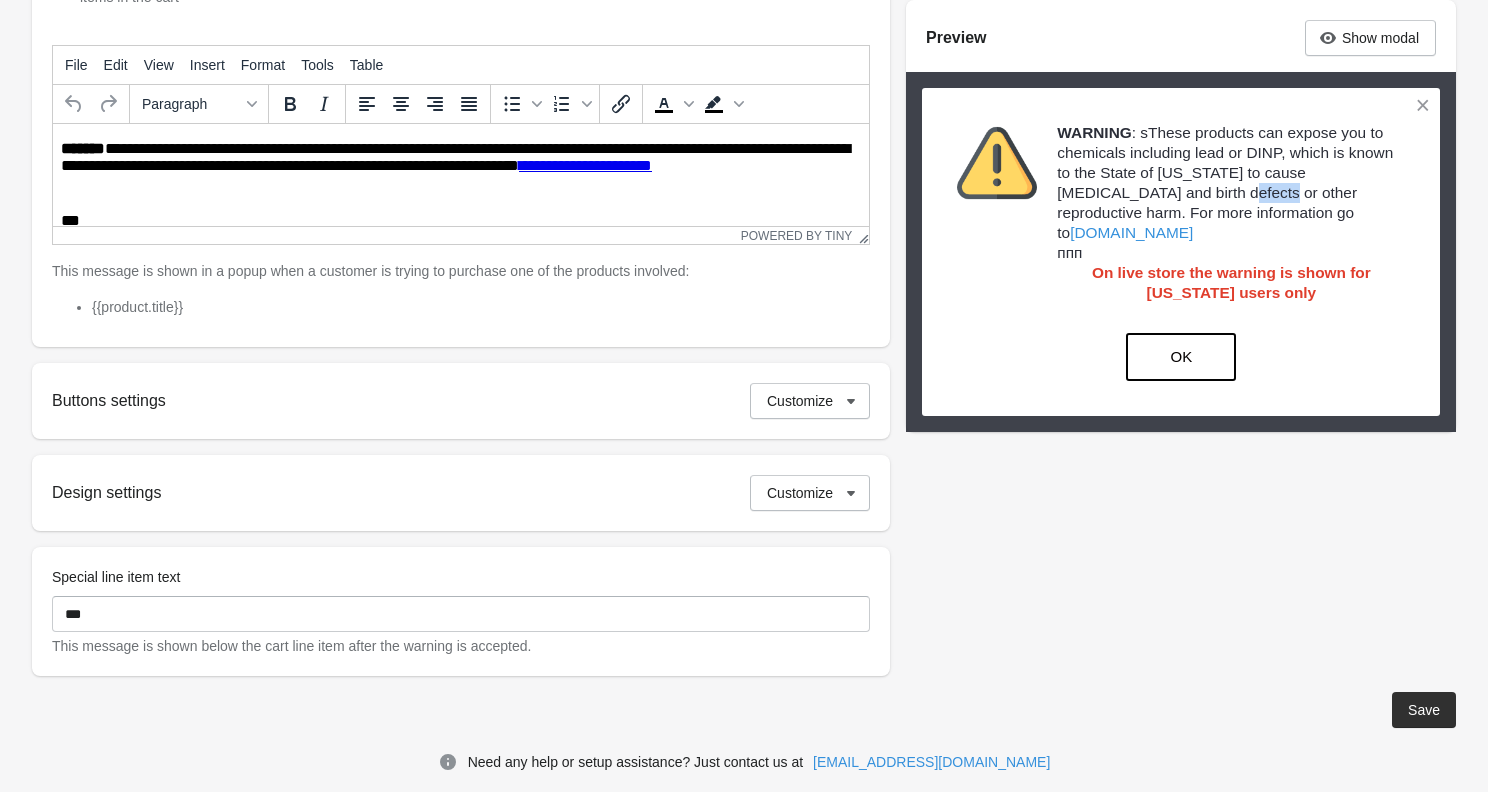 drag, startPoint x: 1169, startPoint y: 190, endPoint x: 1200, endPoint y: 190, distance: 31 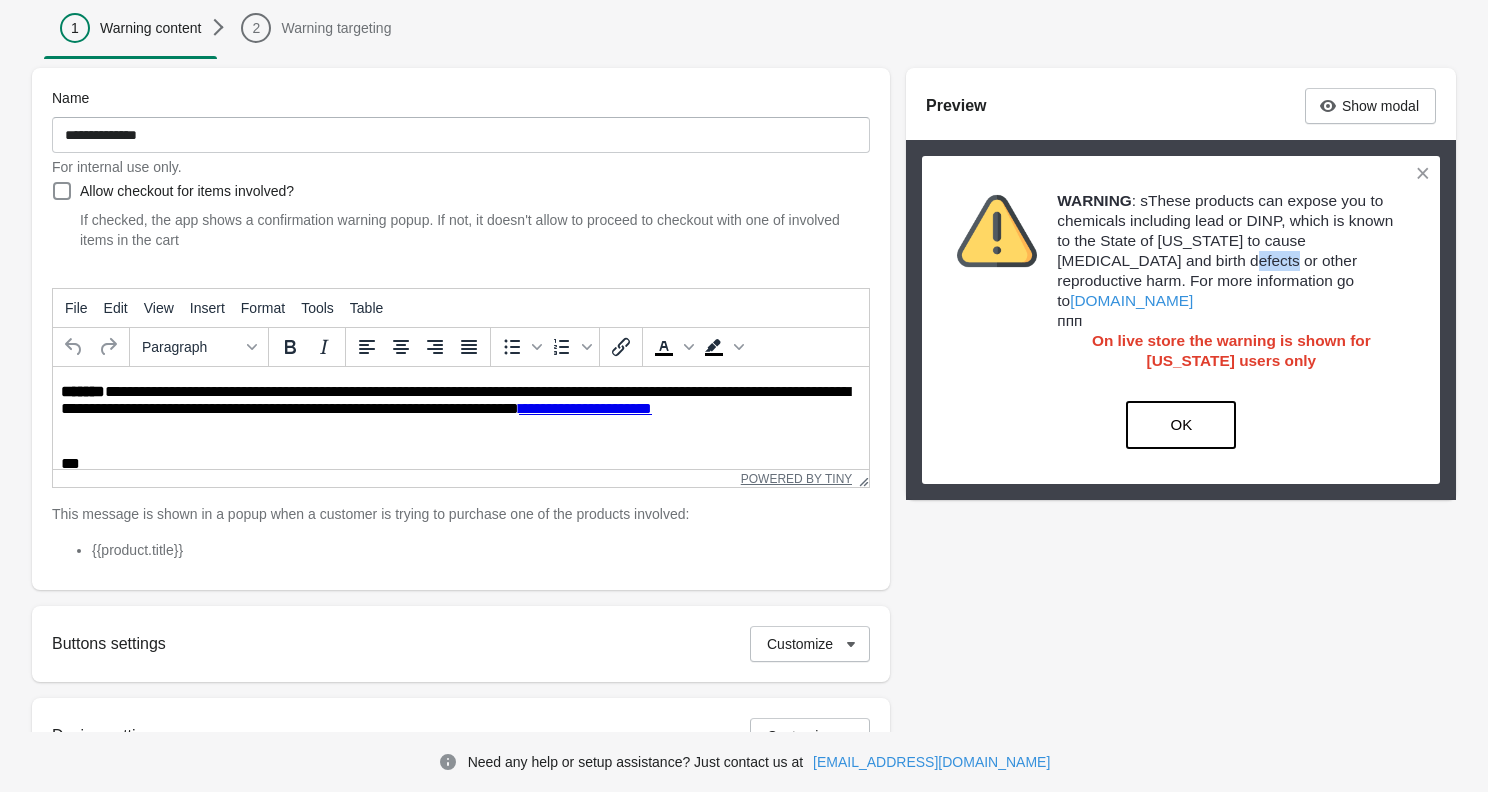scroll, scrollTop: 0, scrollLeft: 0, axis: both 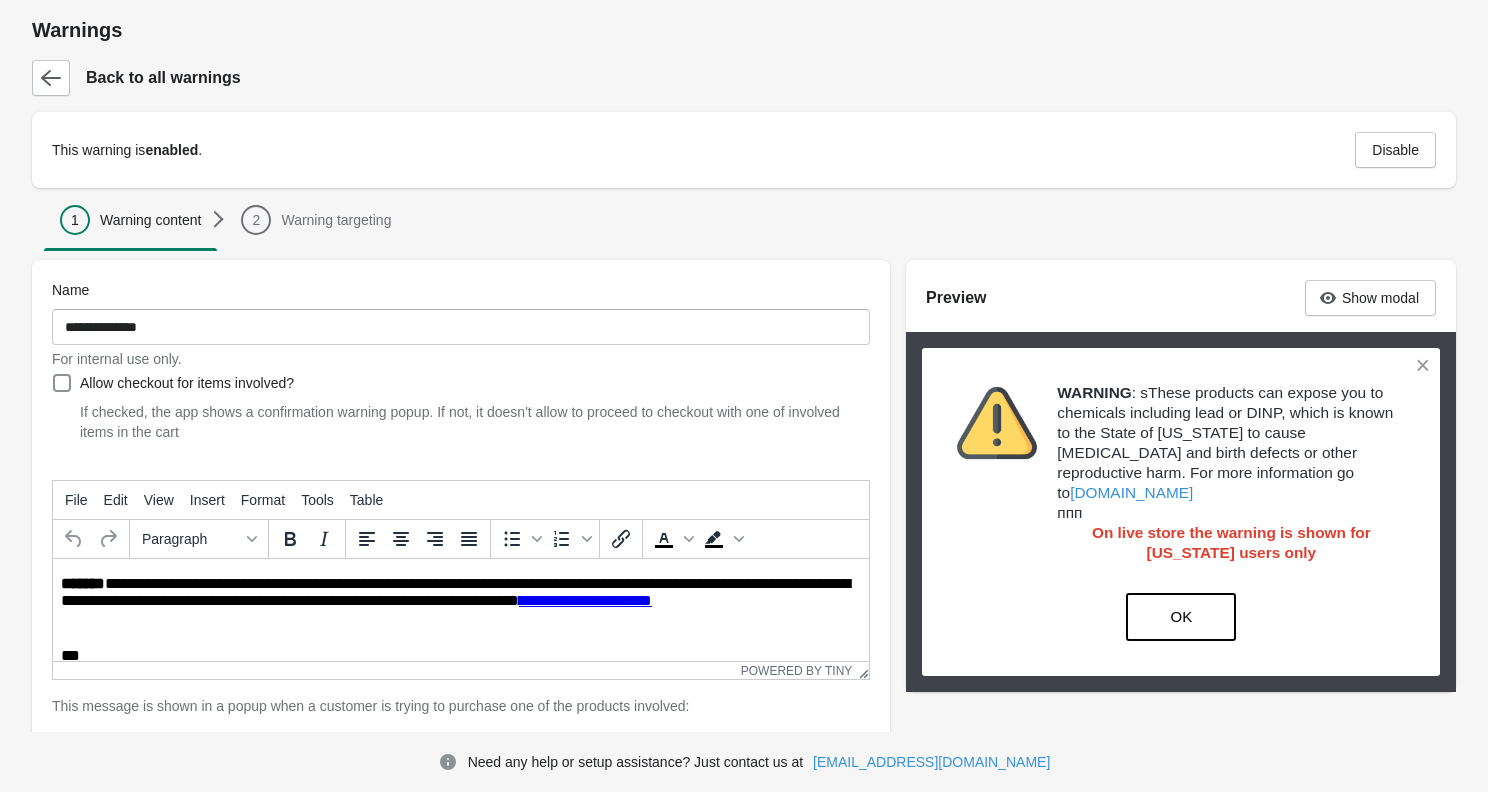 click on "Back to all warnings" at bounding box center (736, 70) 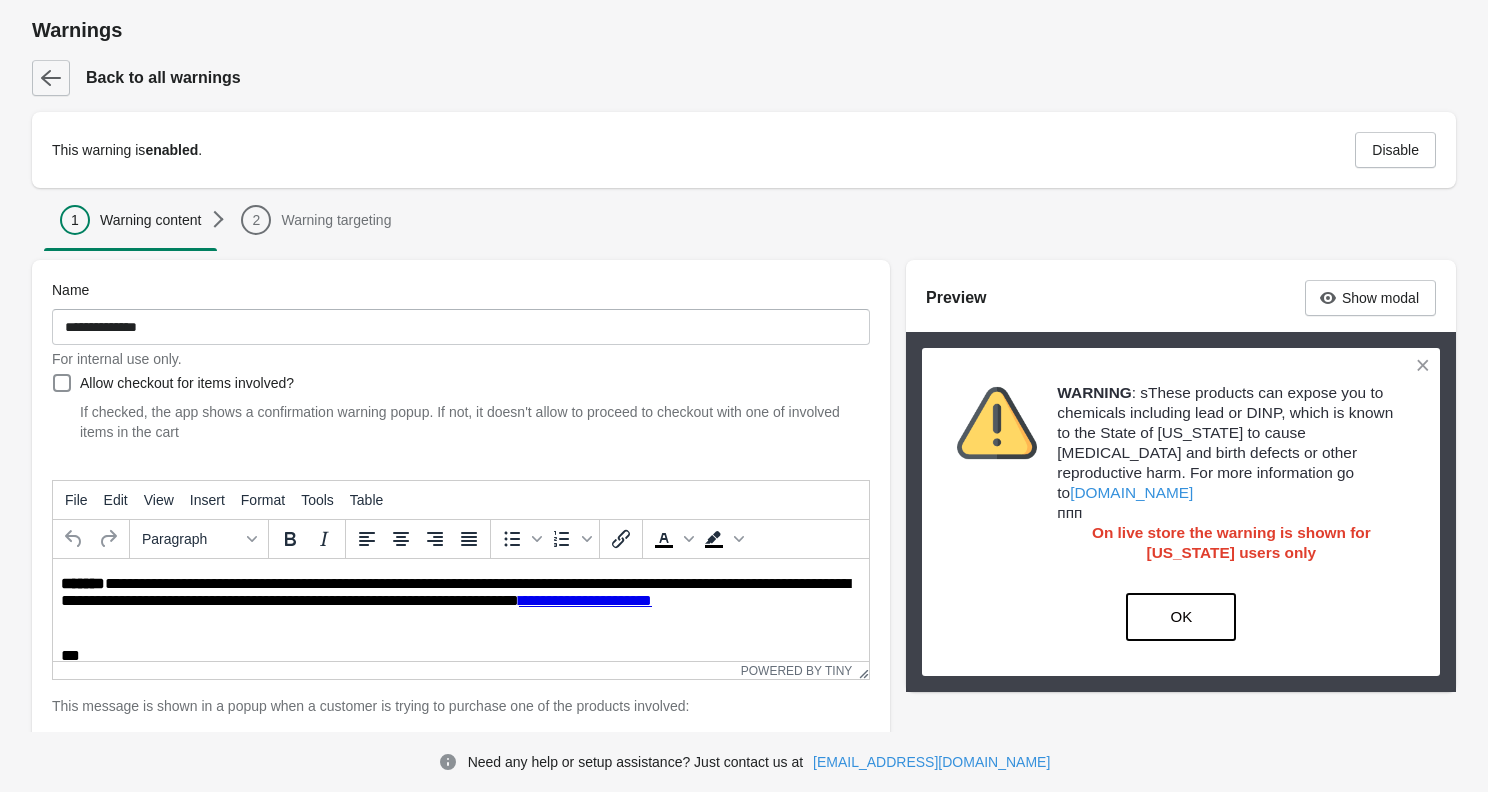 click 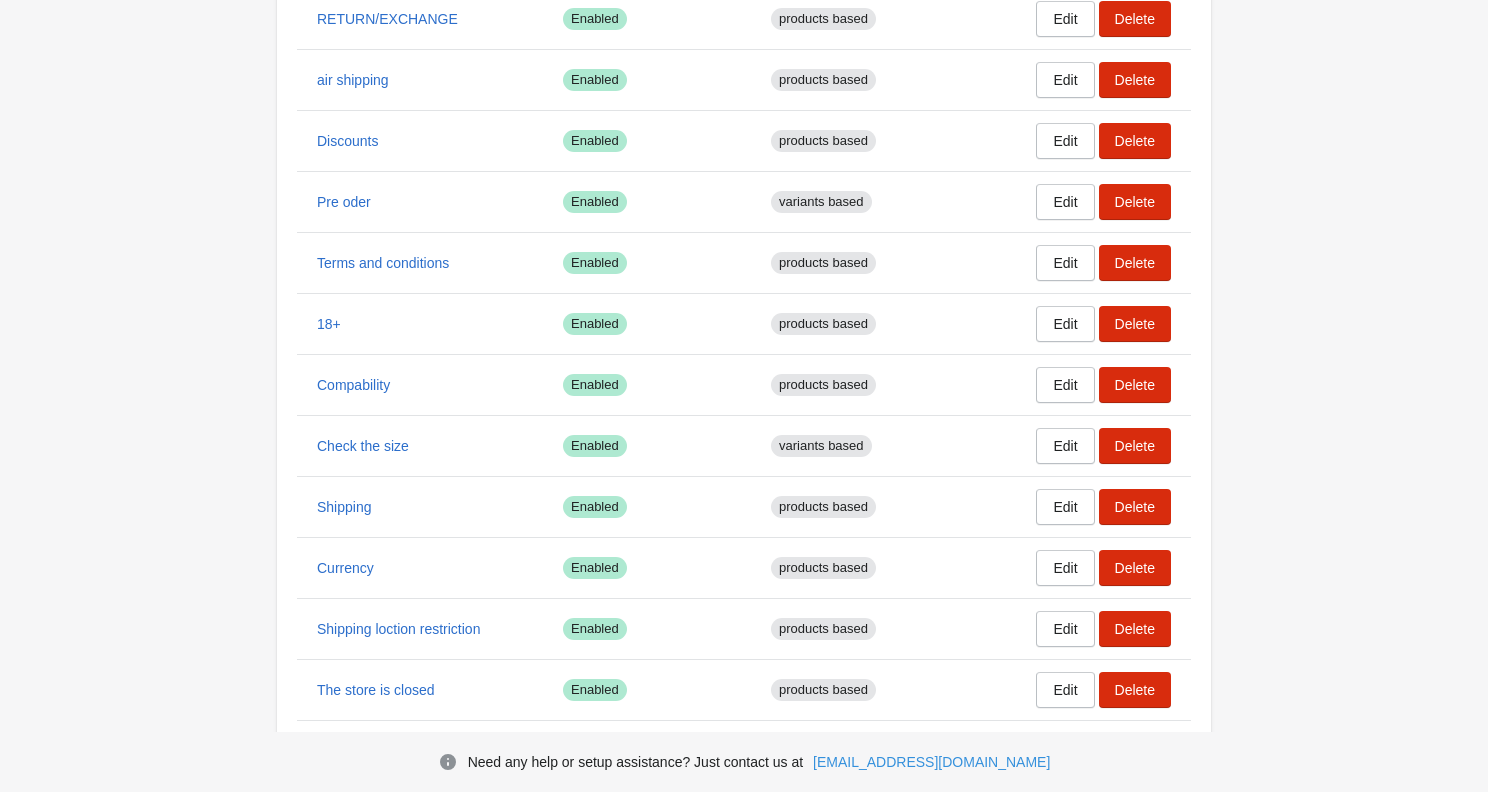 scroll, scrollTop: 0, scrollLeft: 0, axis: both 